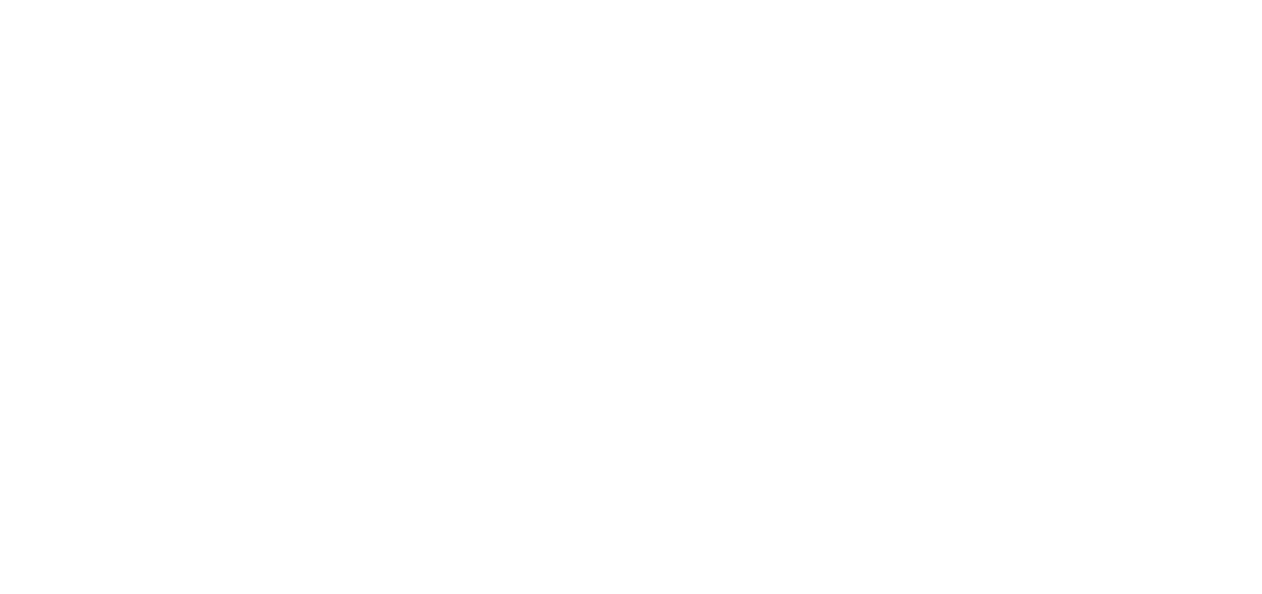 scroll, scrollTop: 0, scrollLeft: 0, axis: both 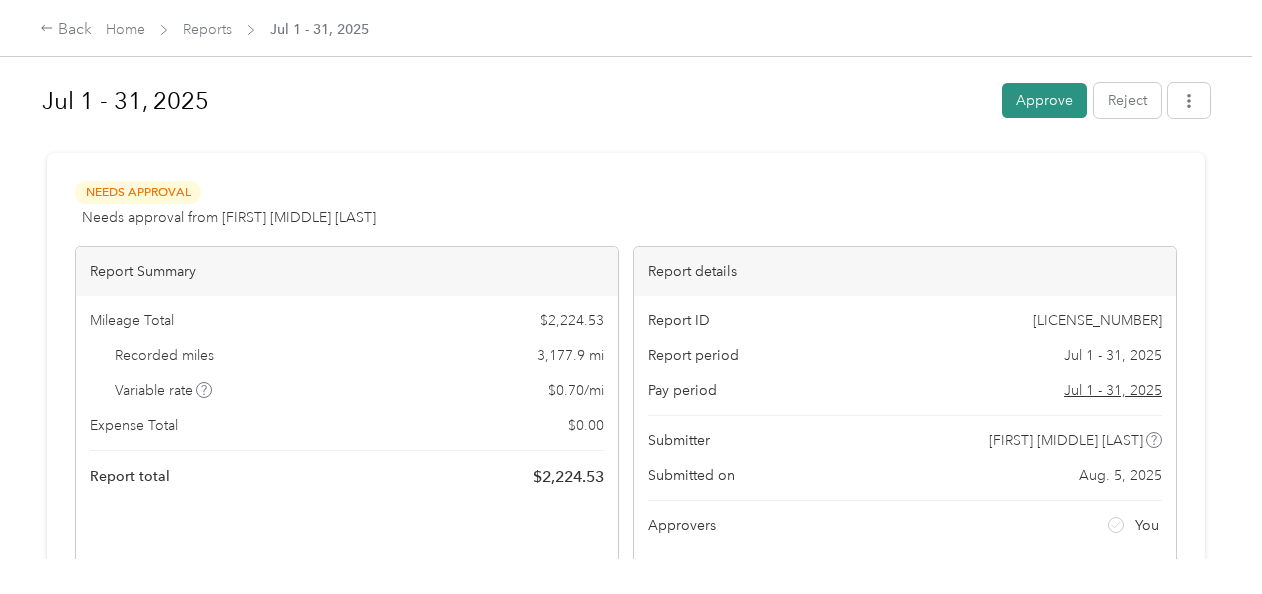 click on "Approve" at bounding box center (1044, 100) 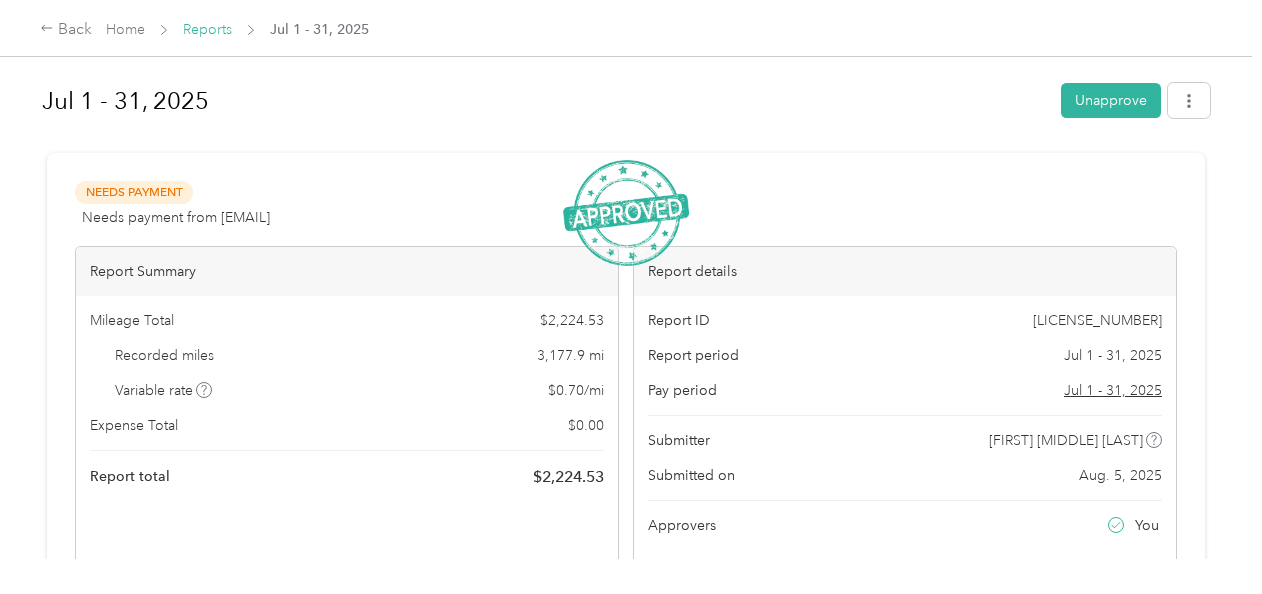 click on "Reports" at bounding box center (207, 29) 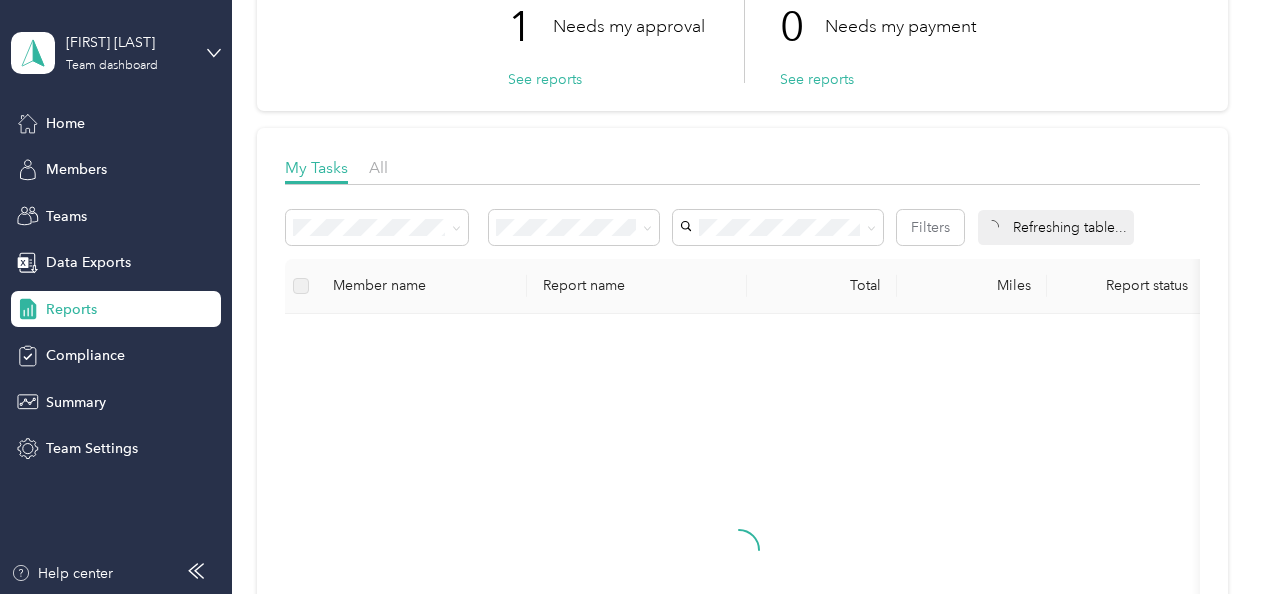 scroll, scrollTop: 166, scrollLeft: 0, axis: vertical 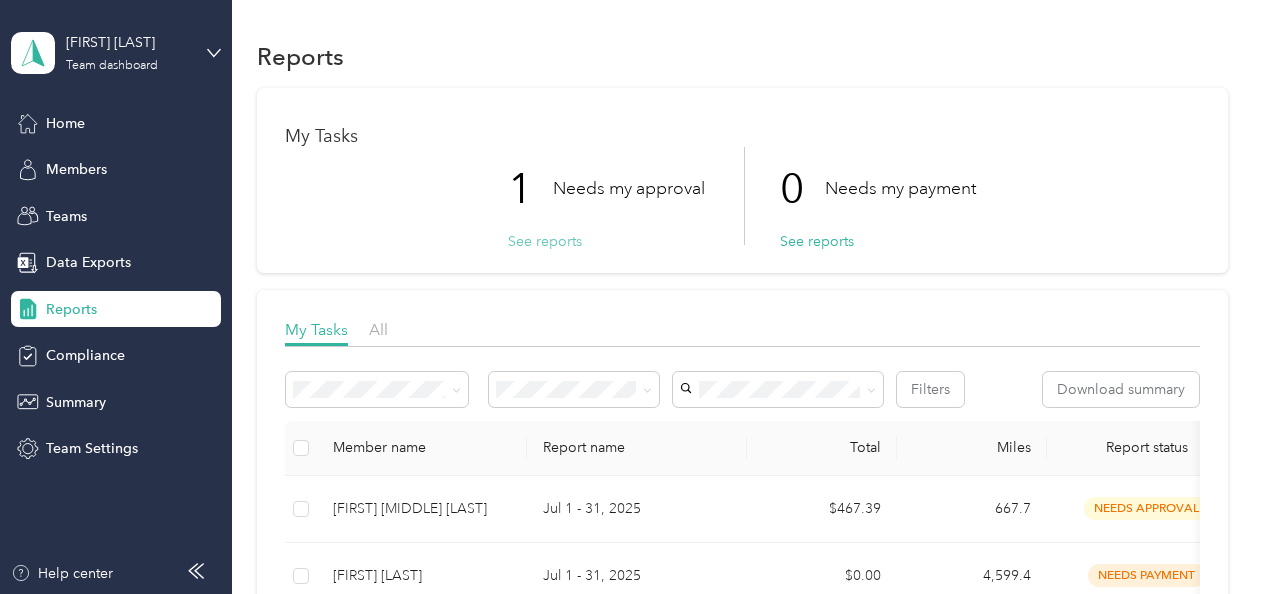 click on "See reports" at bounding box center (545, 241) 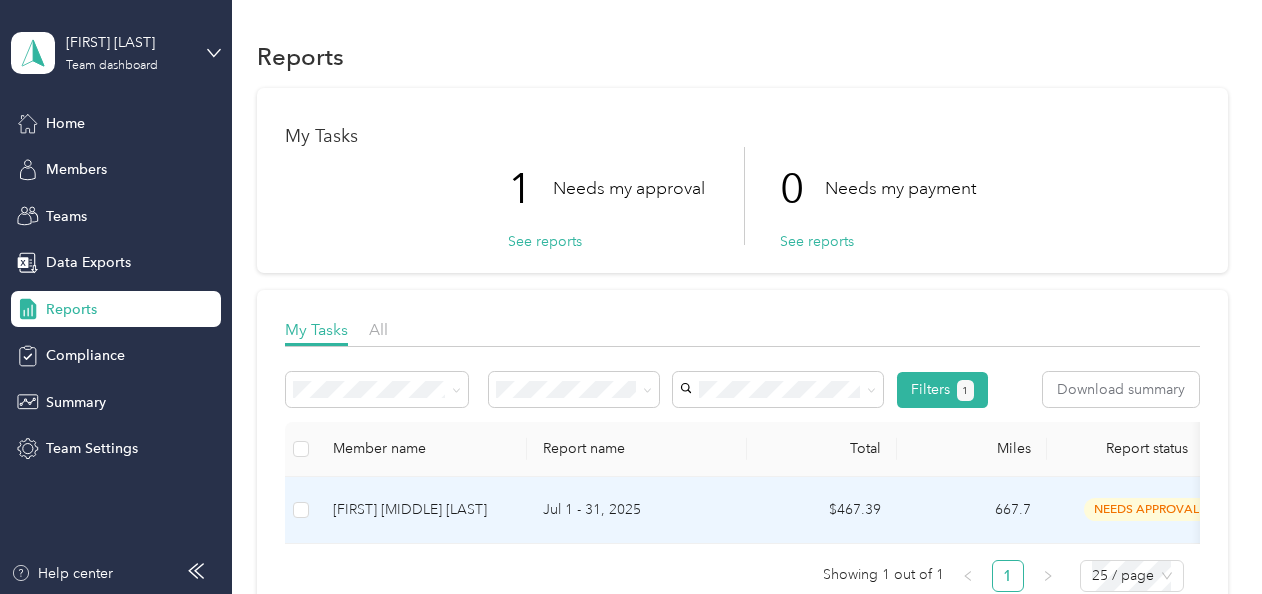 click on "Brian L. Lantzky" at bounding box center (422, 510) 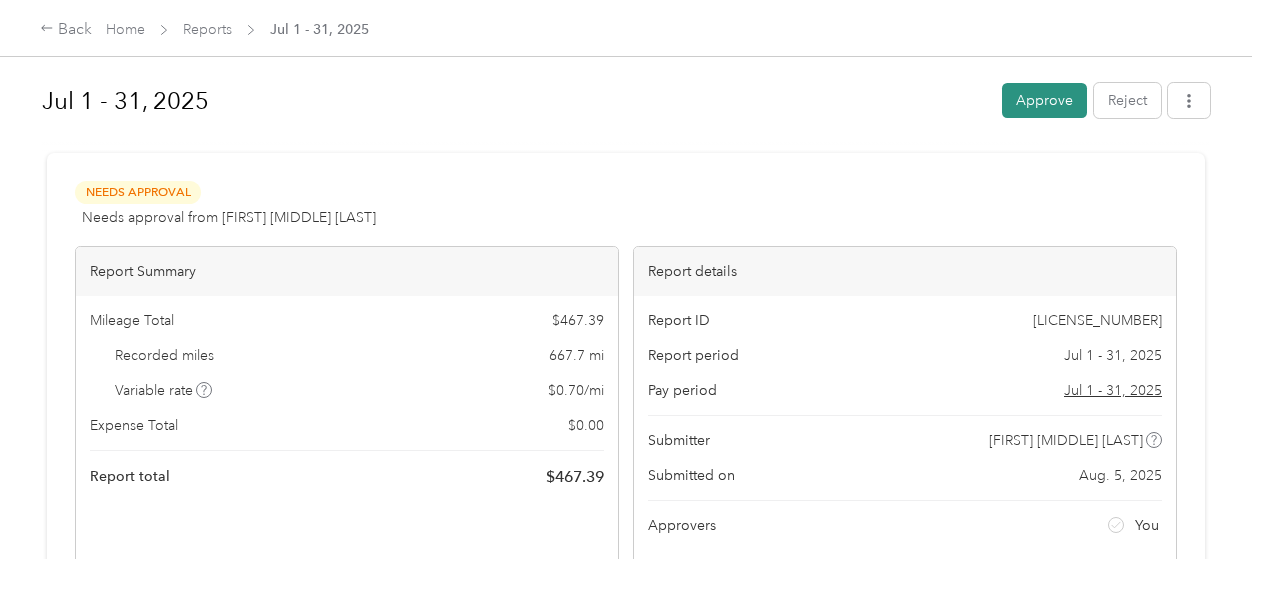 click on "Approve" at bounding box center [1044, 100] 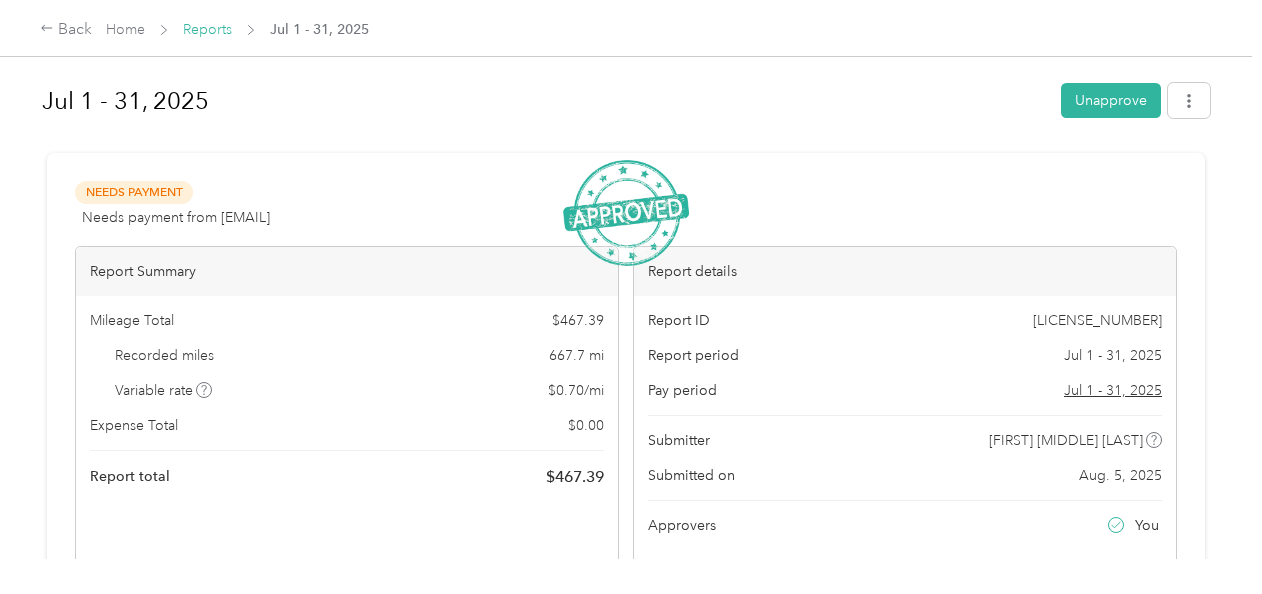 click on "Reports" at bounding box center [207, 29] 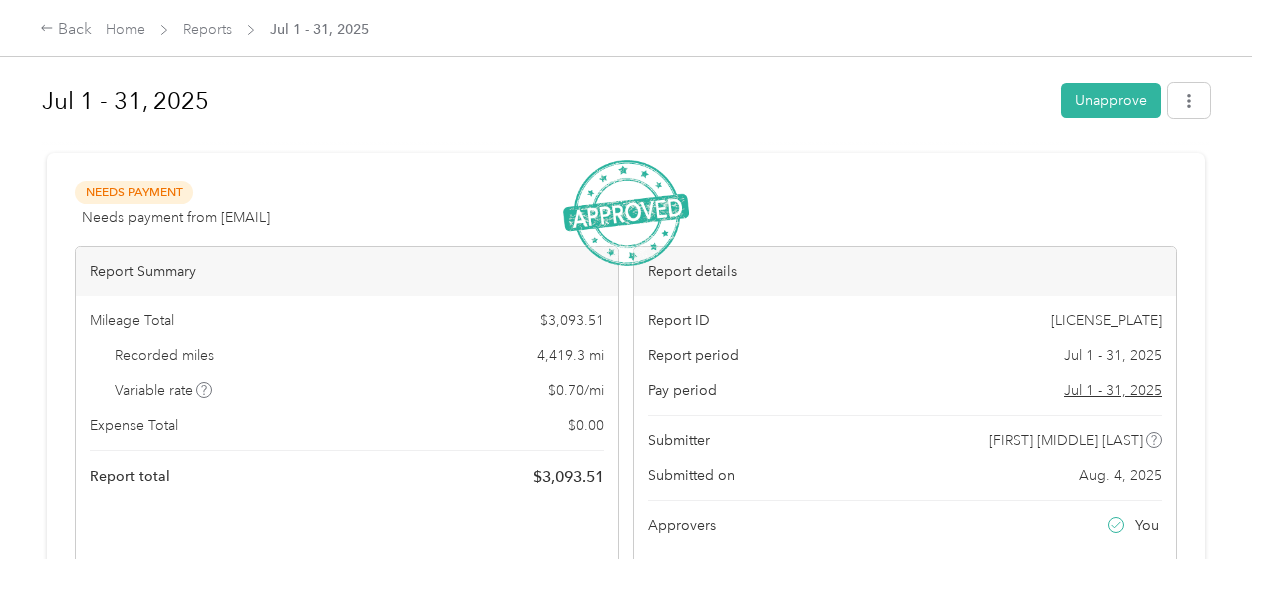 scroll, scrollTop: 0, scrollLeft: 0, axis: both 